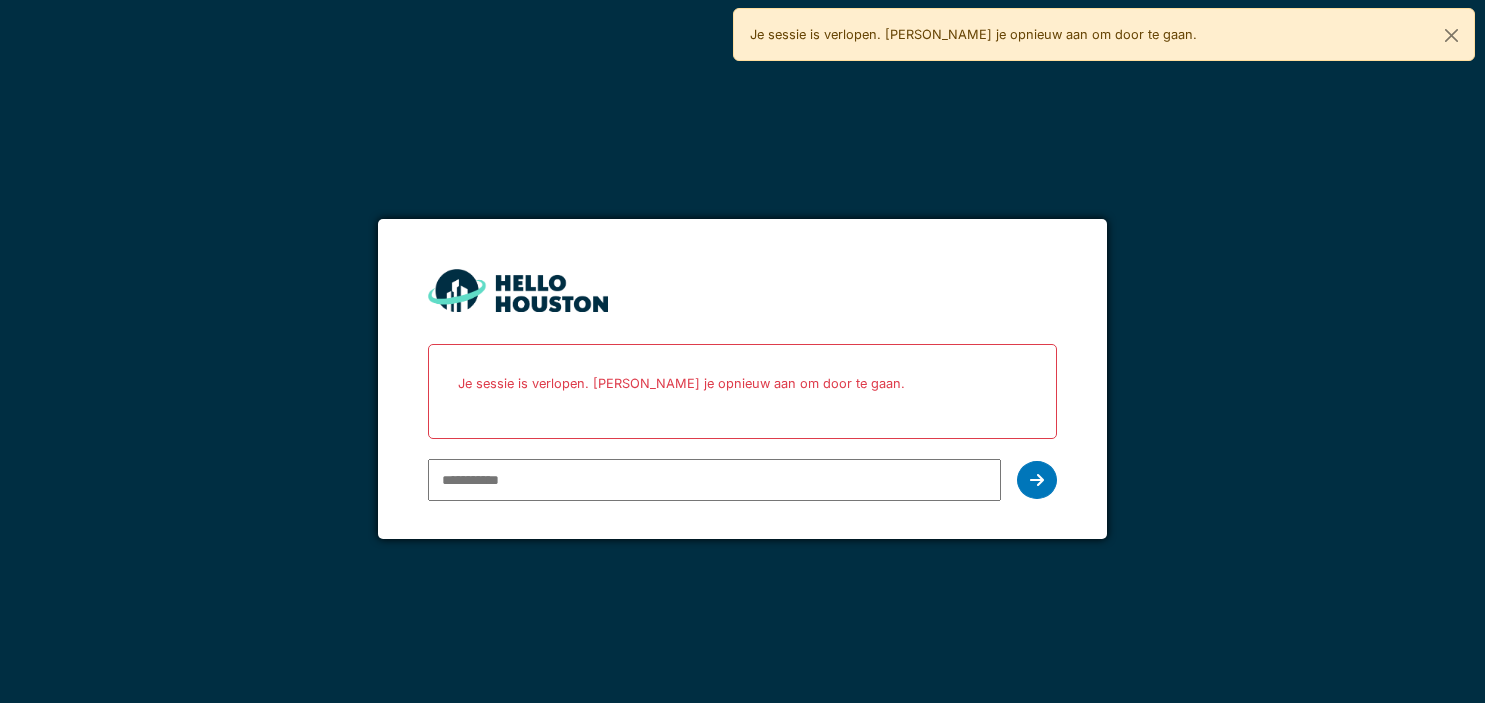scroll, scrollTop: 0, scrollLeft: 0, axis: both 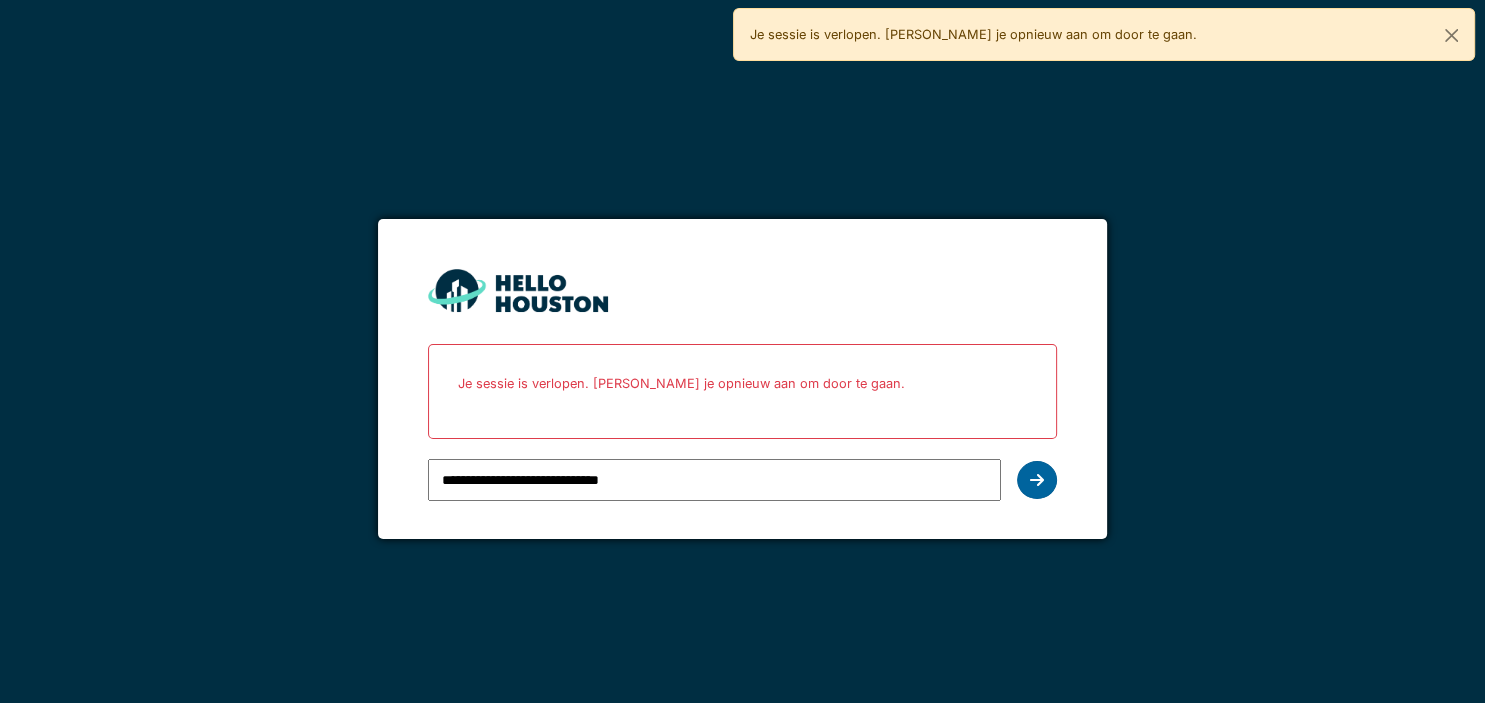 type on "**********" 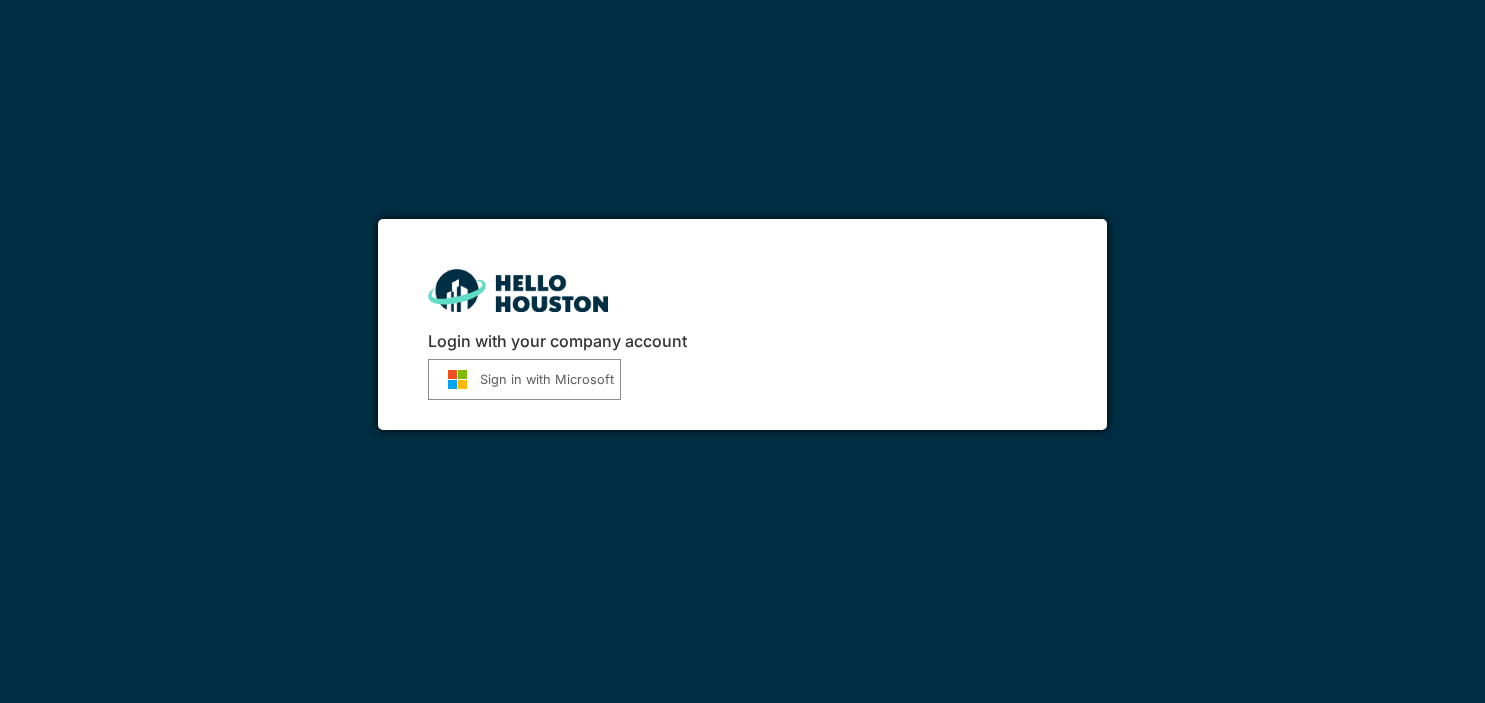 scroll, scrollTop: 0, scrollLeft: 0, axis: both 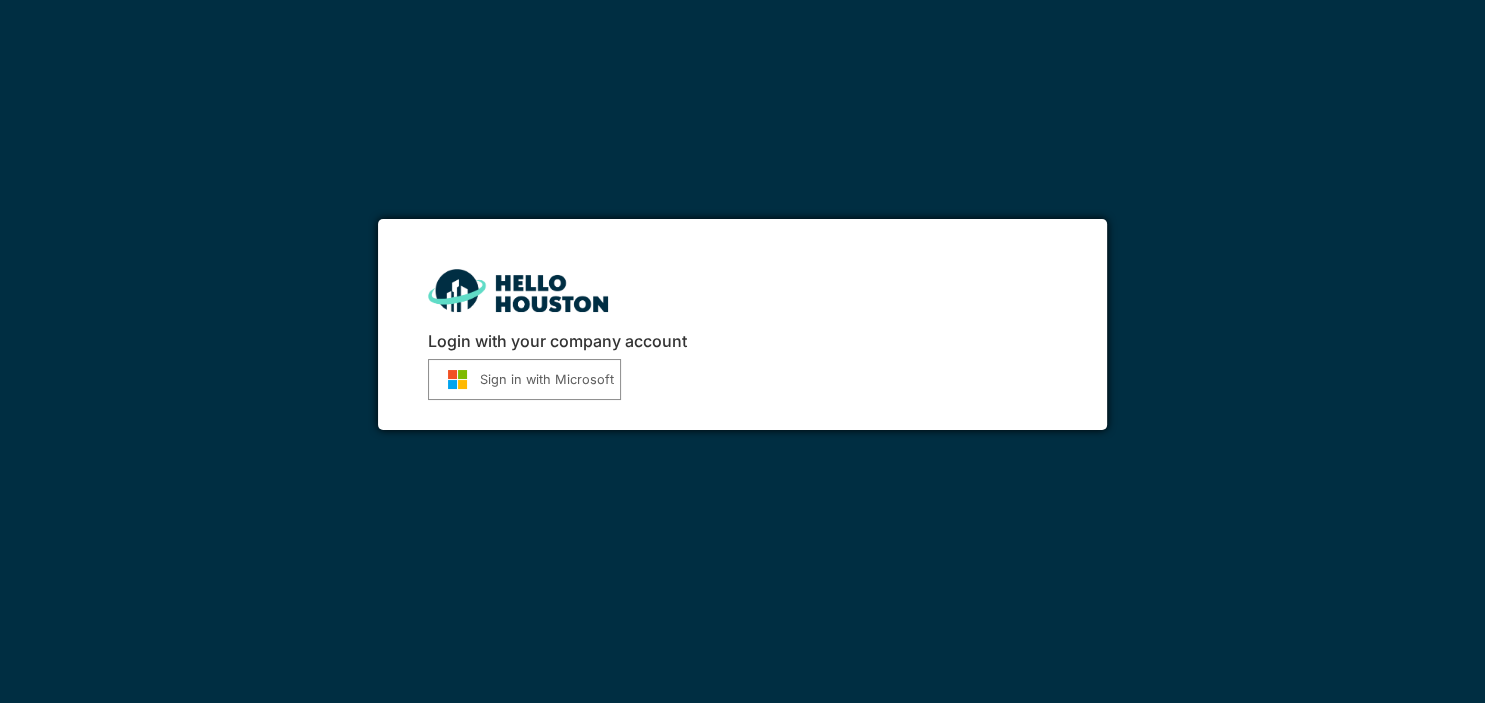 click on "Sign in with Microsoft" at bounding box center [524, 379] 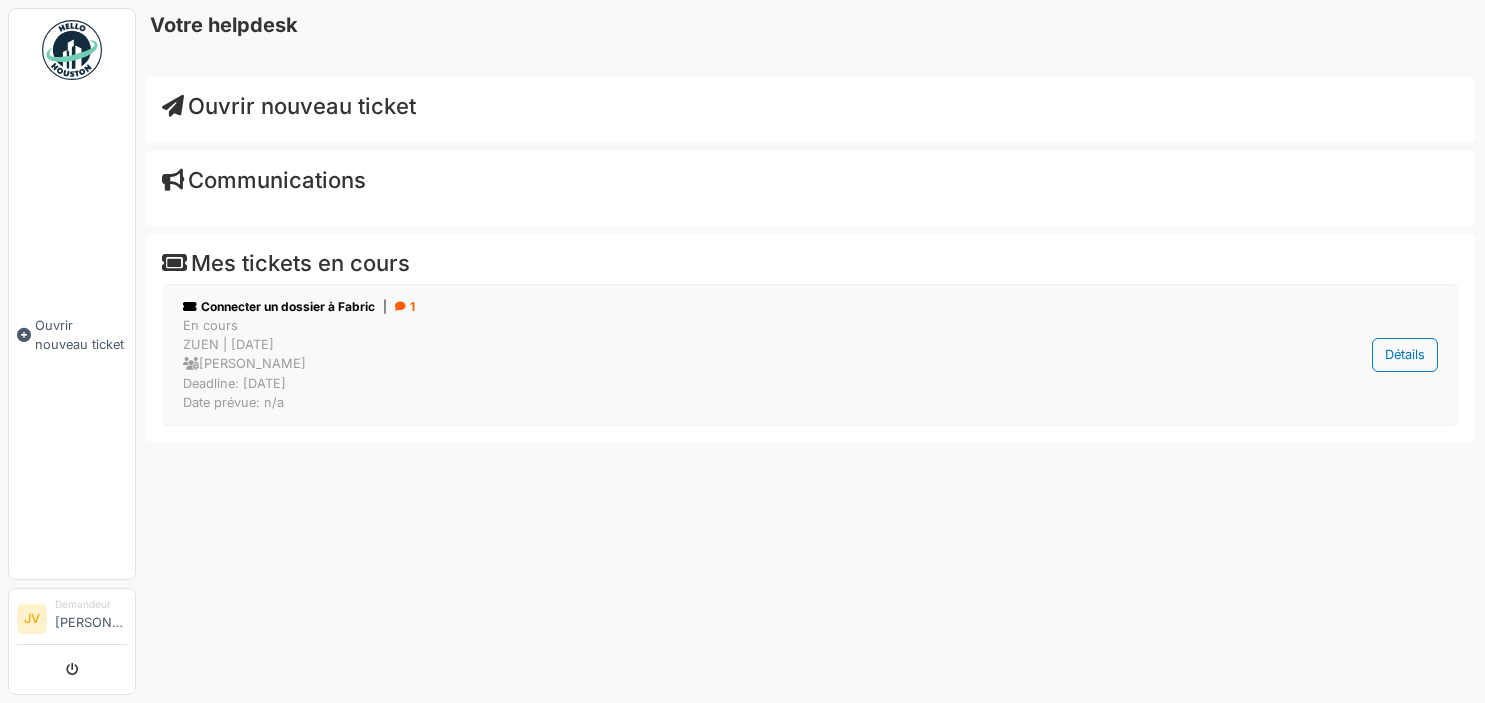 scroll, scrollTop: 0, scrollLeft: 0, axis: both 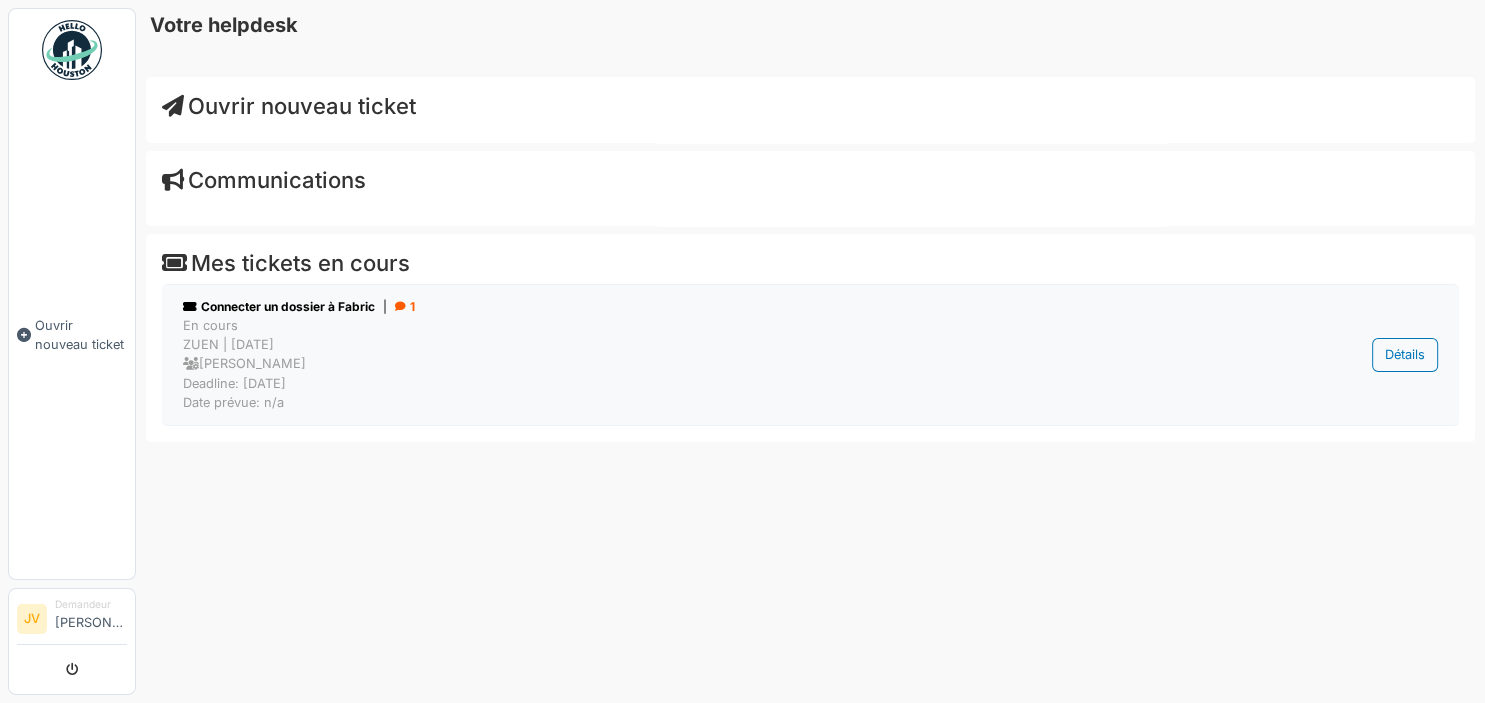 click on "En cours
ZUEN |
[DATE]
[PERSON_NAME]
Deadline: [DATE]
Date prévue: n/a" at bounding box center (709, 364) 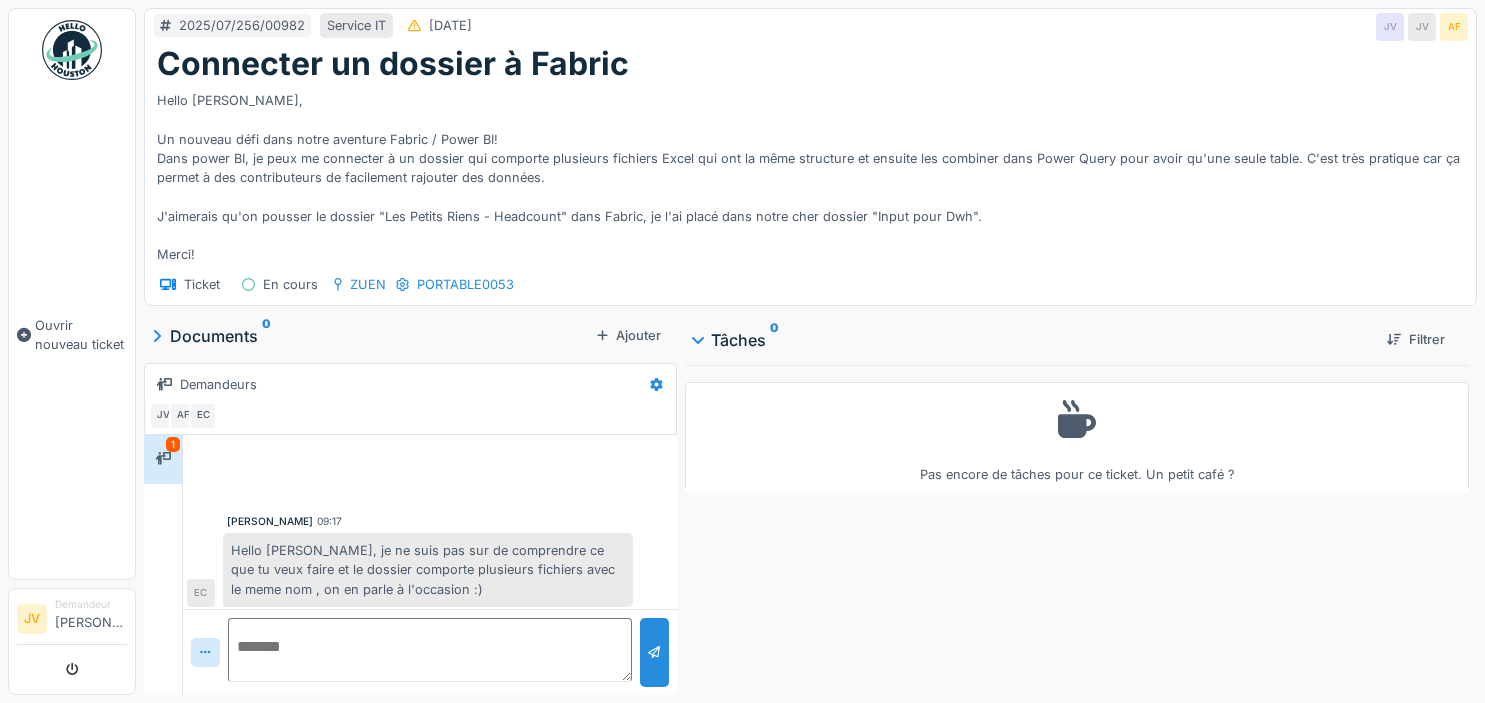 scroll, scrollTop: 0, scrollLeft: 0, axis: both 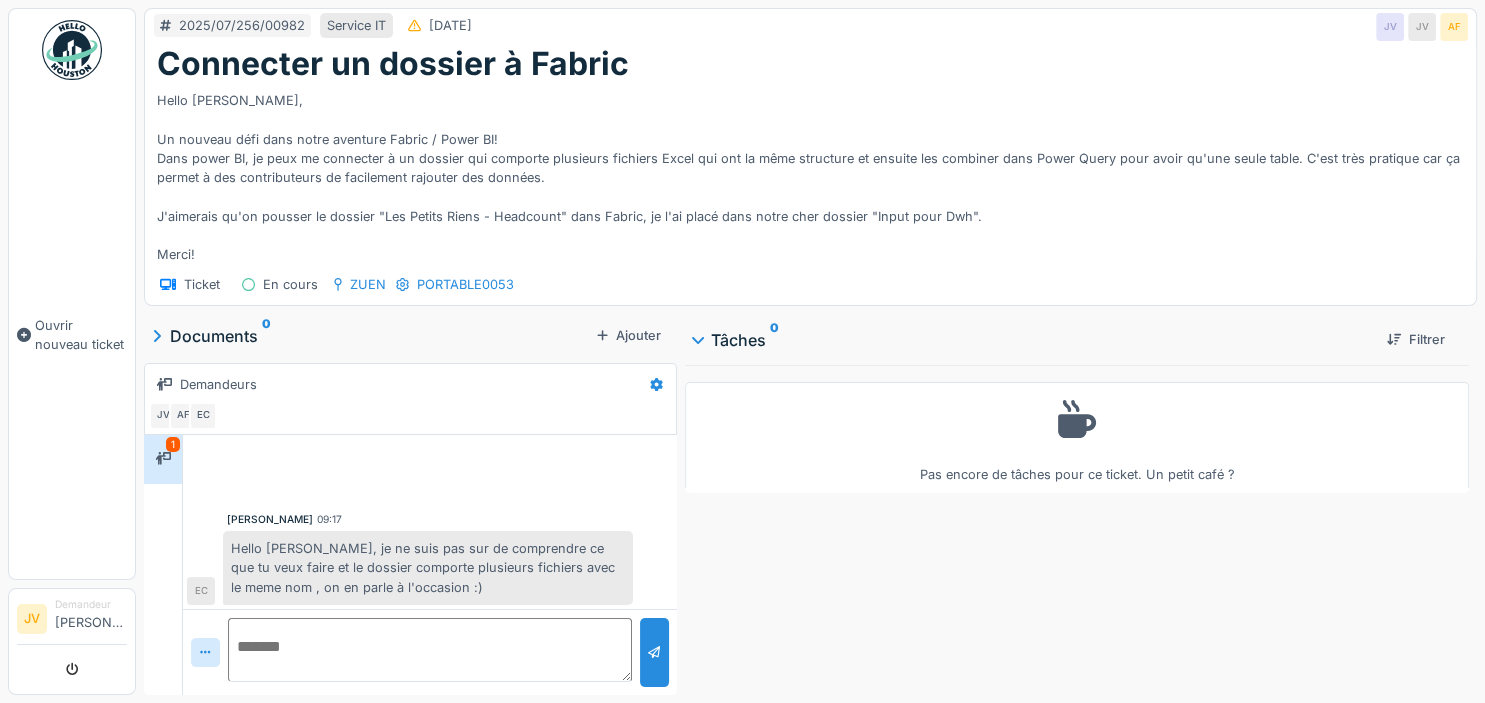 click at bounding box center [430, 650] 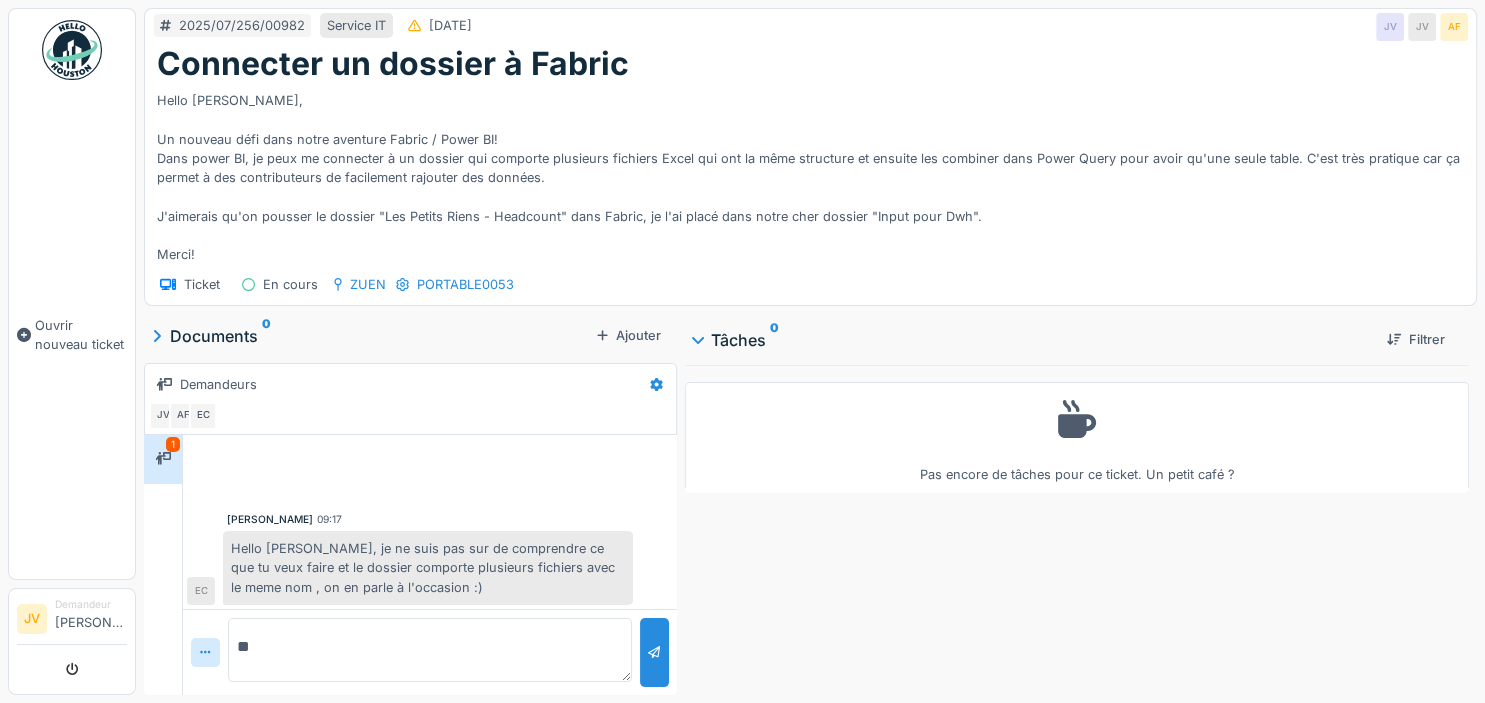 type on "*" 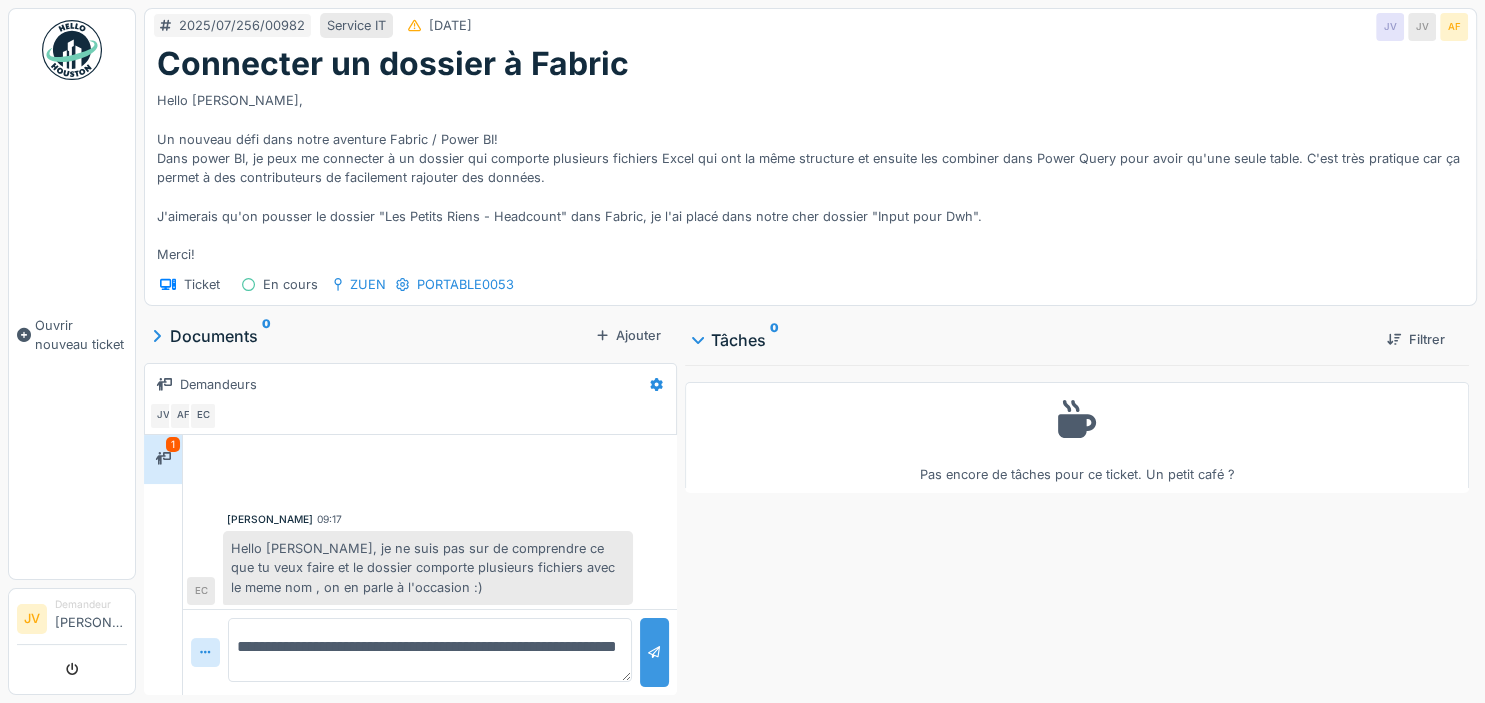 type on "**********" 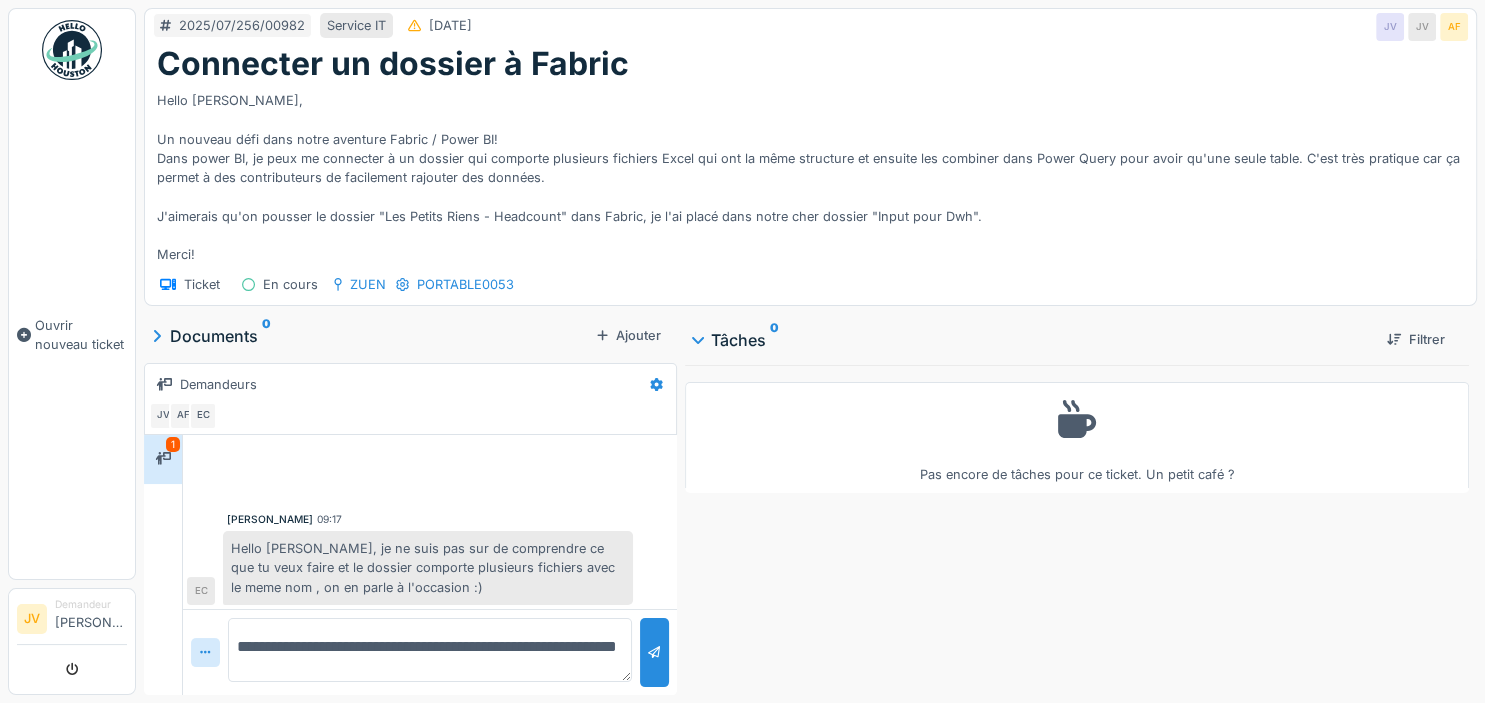 scroll, scrollTop: 72, scrollLeft: 0, axis: vertical 